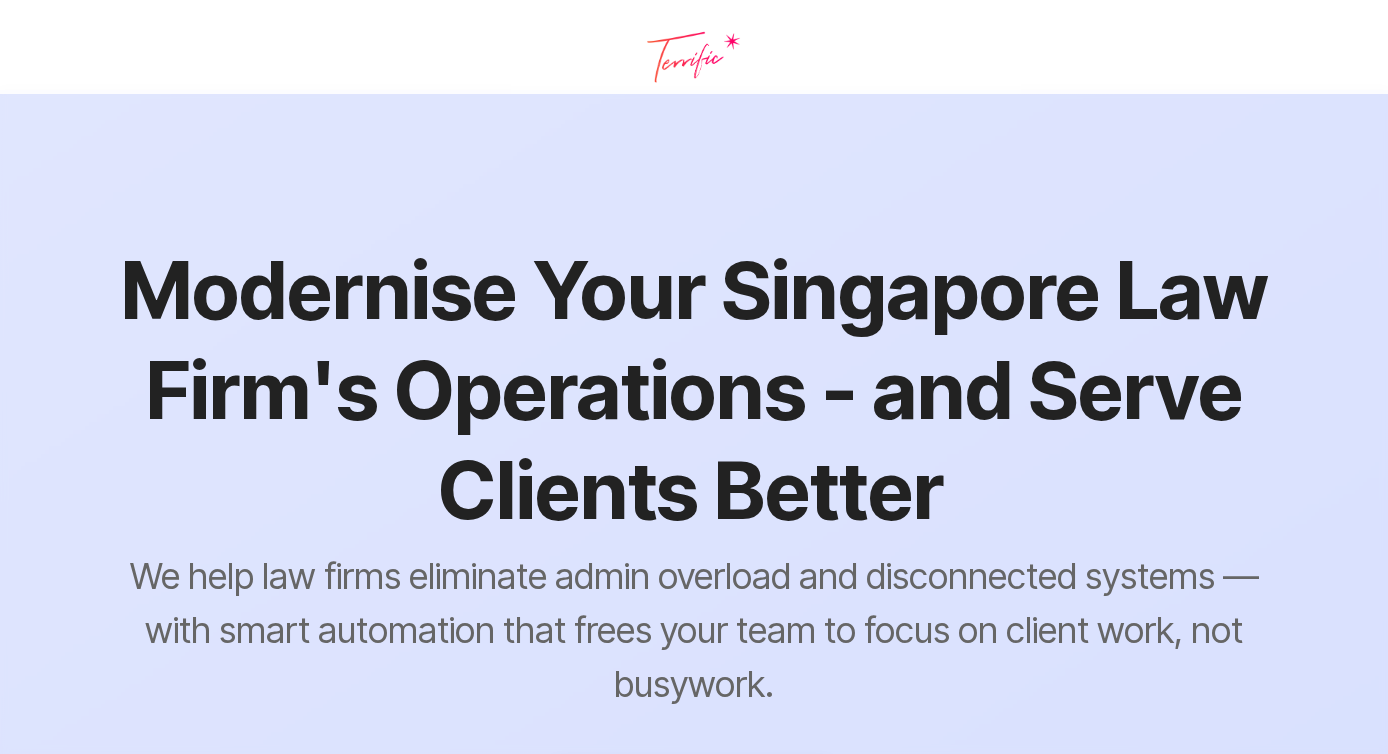 scroll, scrollTop: 0, scrollLeft: 0, axis: both 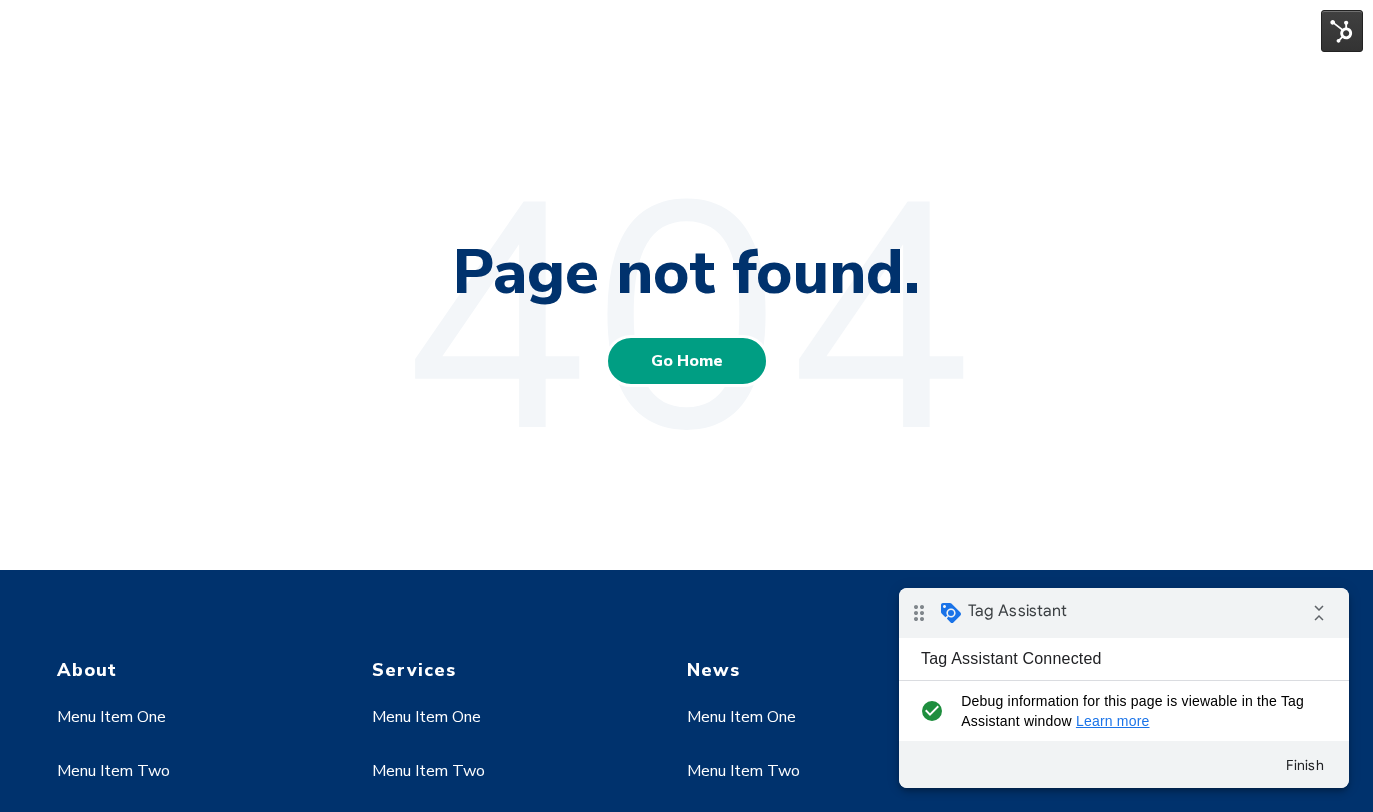 click on "Go Home" at bounding box center [687, 361] 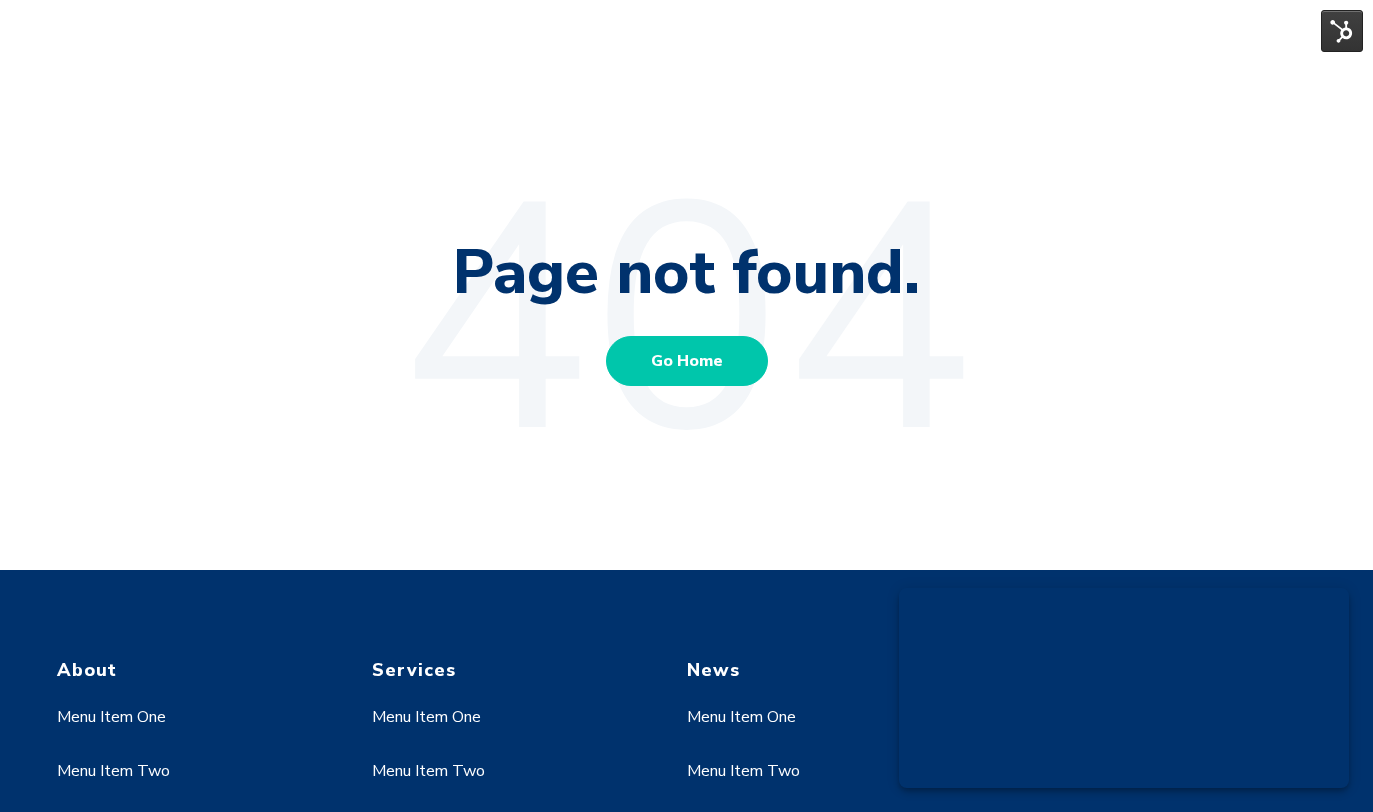 scroll, scrollTop: 0, scrollLeft: 0, axis: both 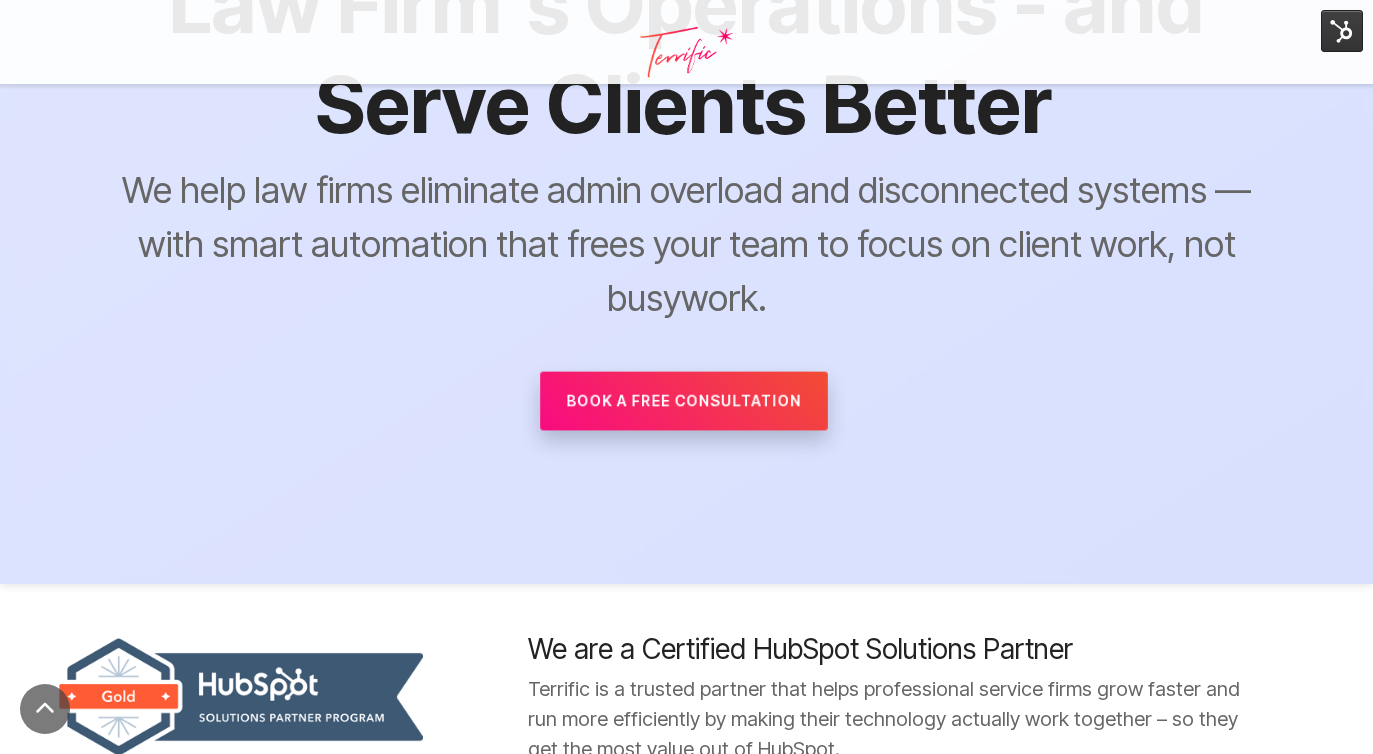 click on "Book a free consultation" at bounding box center (684, 401) 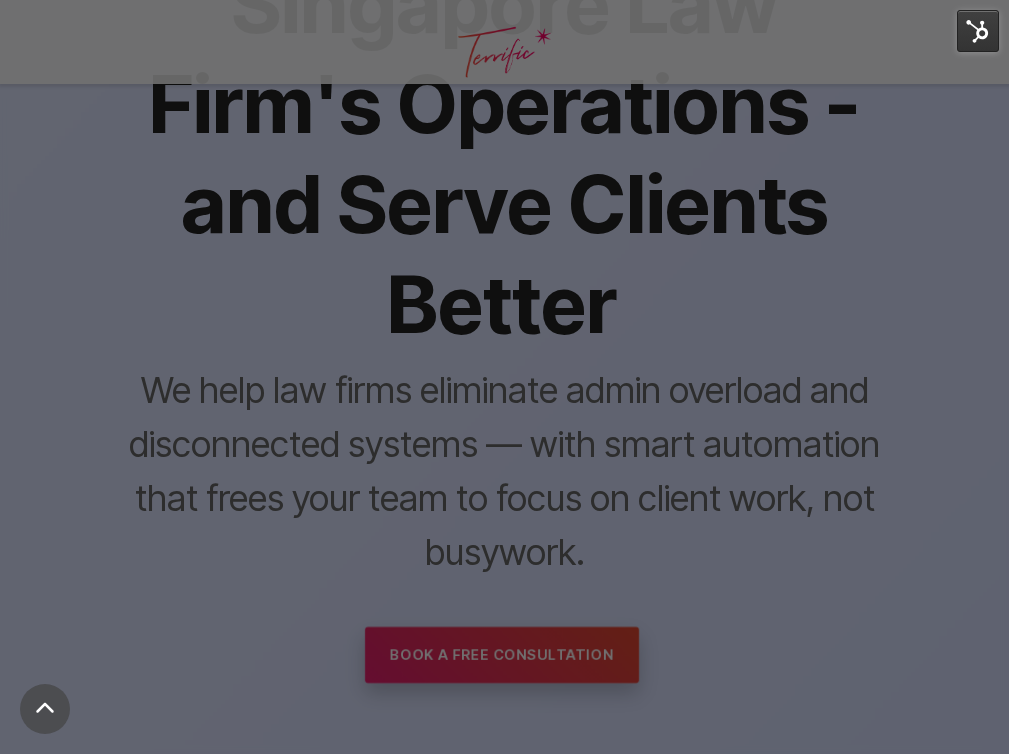 click at bounding box center [509, 381] 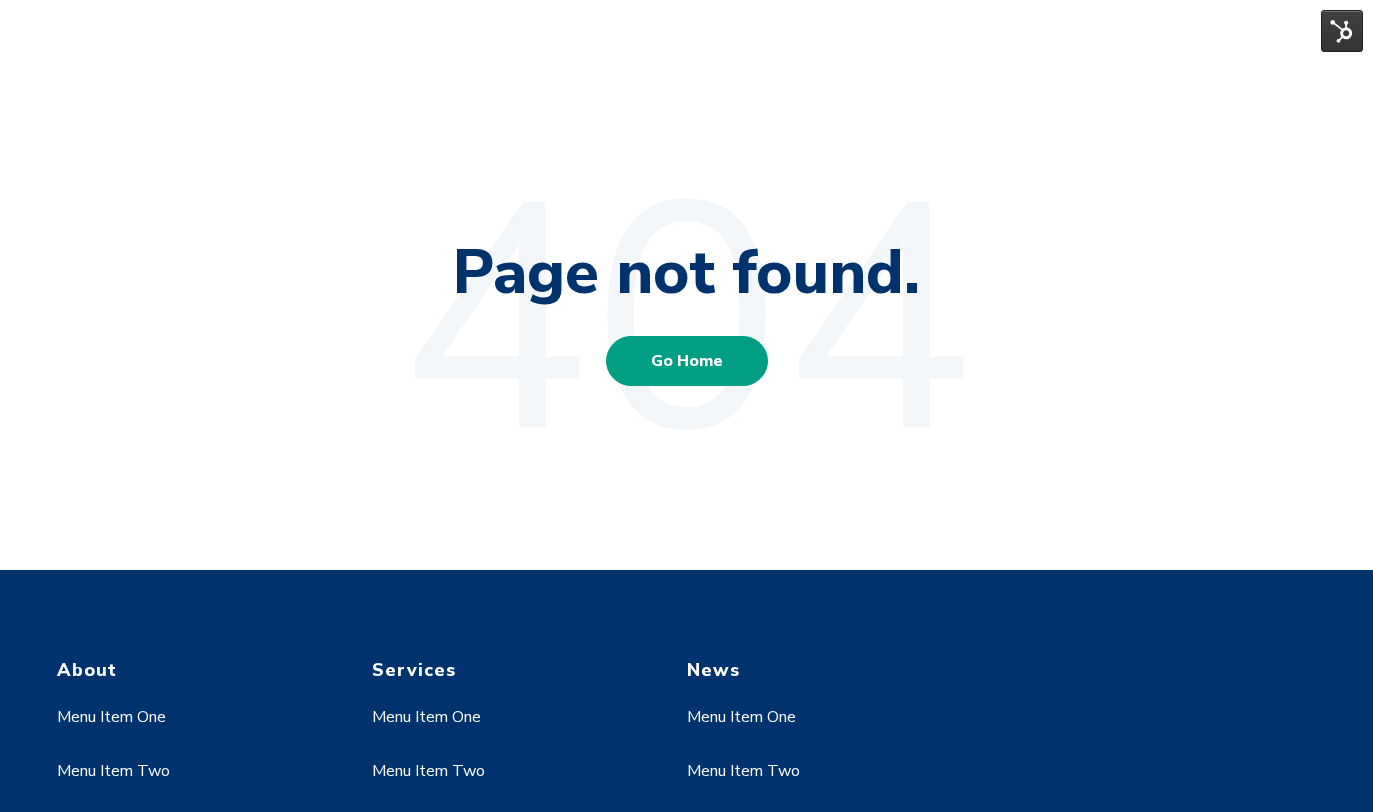 scroll, scrollTop: 0, scrollLeft: 0, axis: both 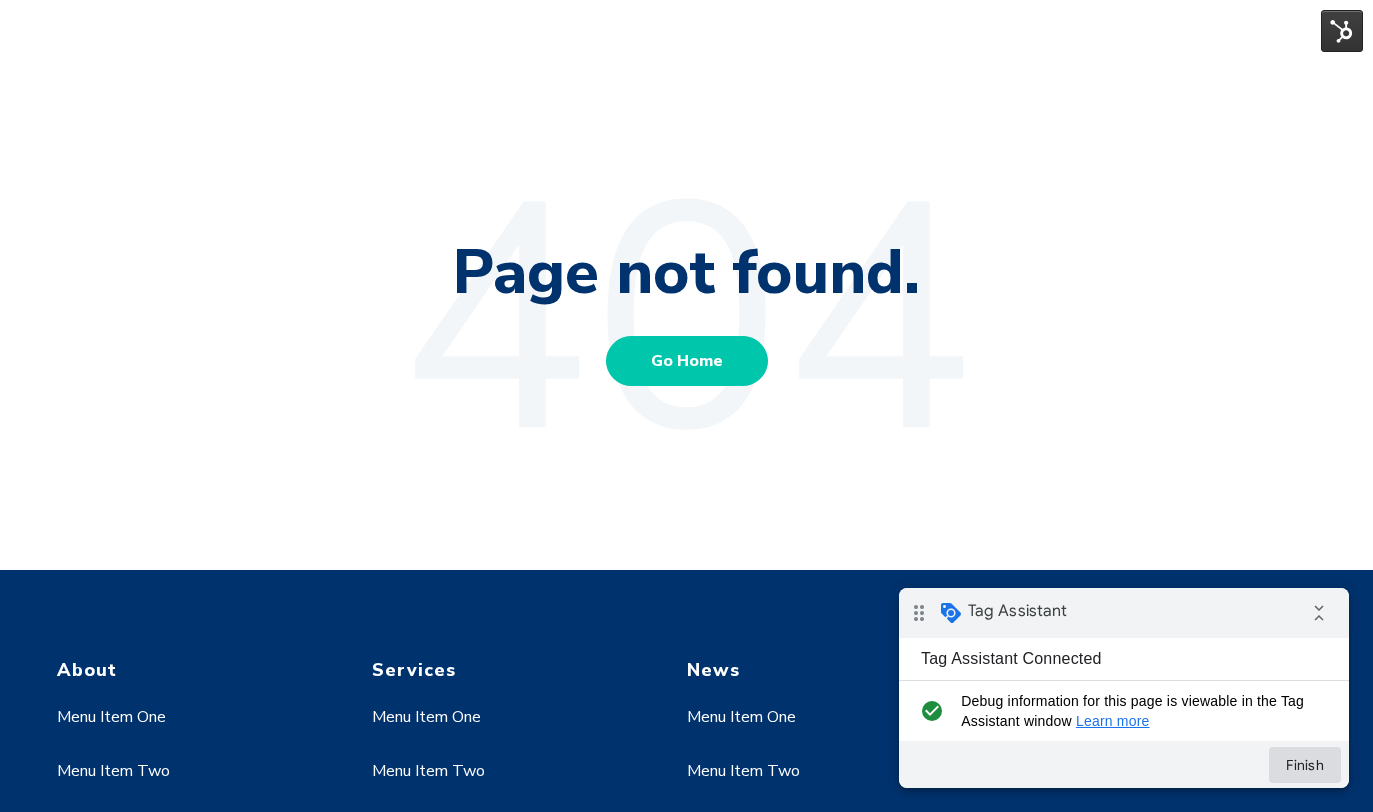 click on "Finish" at bounding box center (1305, 765) 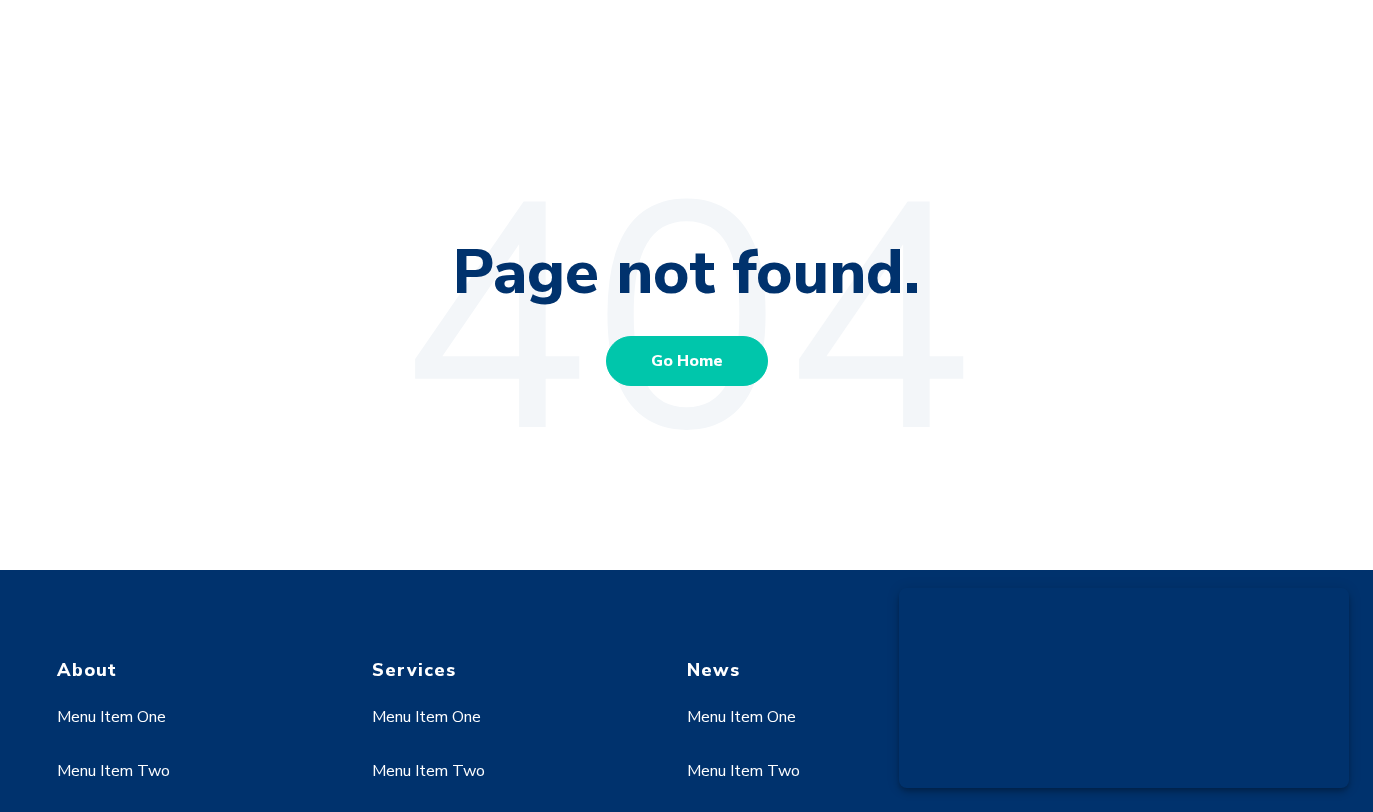 scroll, scrollTop: 0, scrollLeft: 0, axis: both 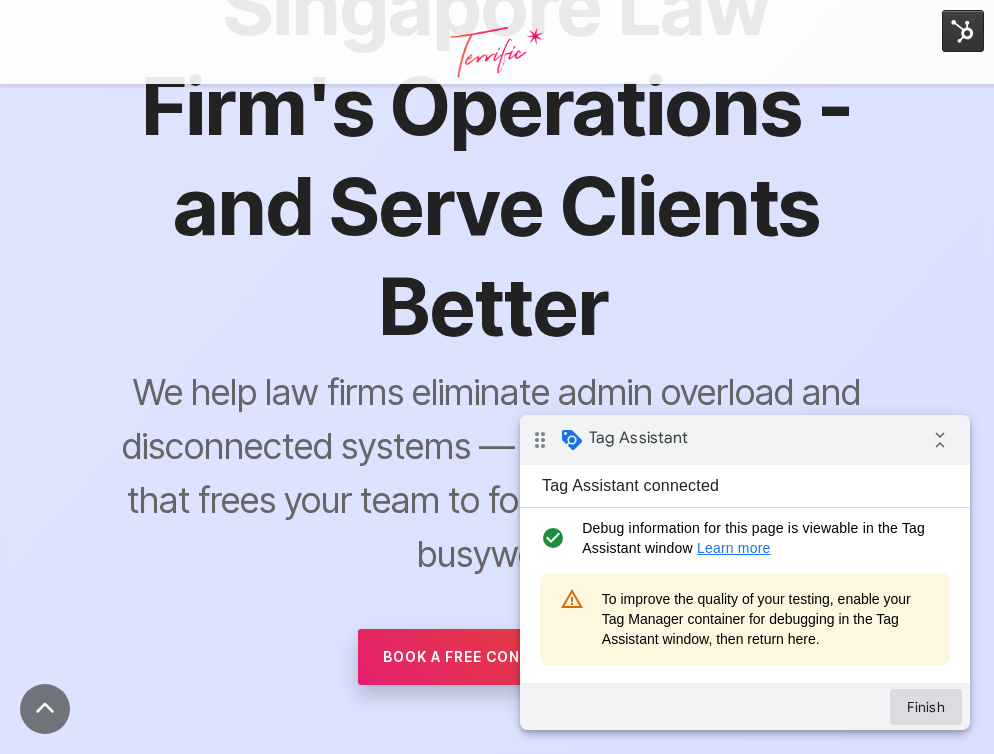 click on "Finish" at bounding box center [926, 707] 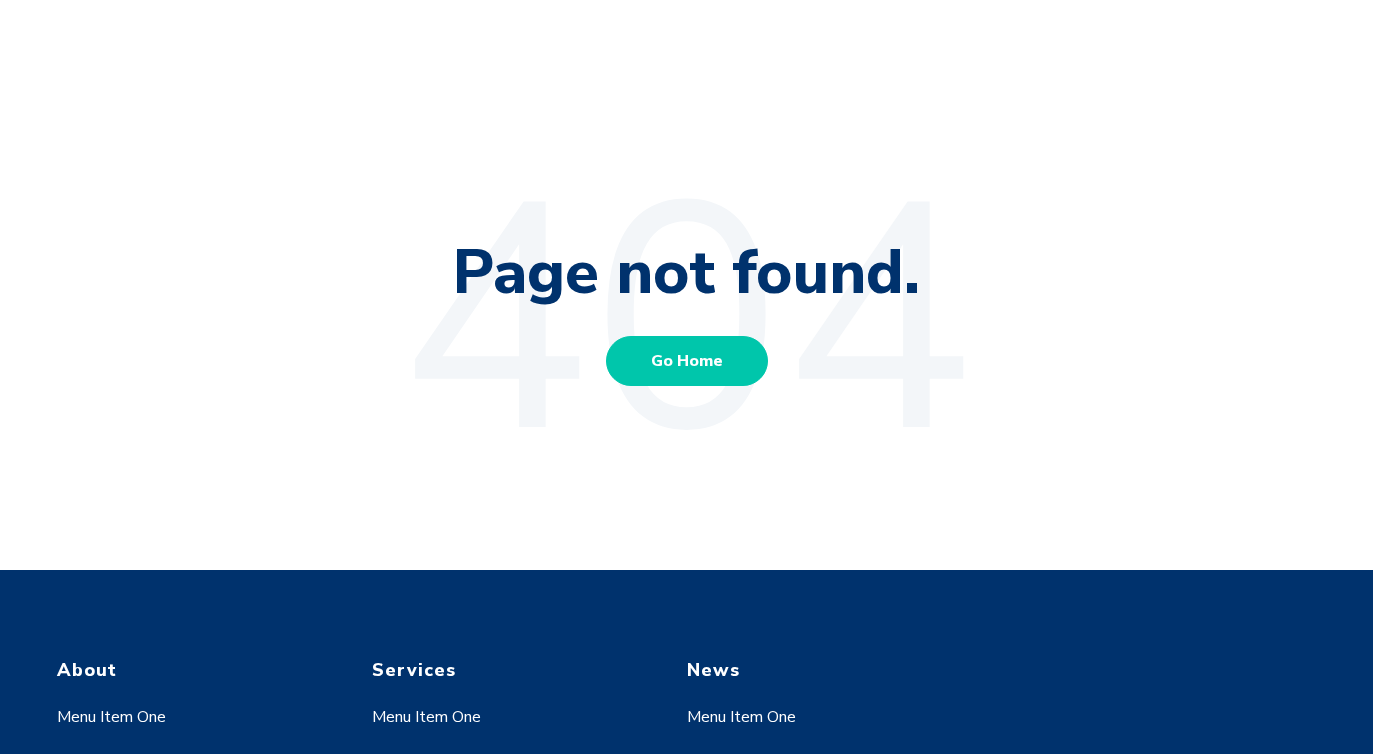 scroll, scrollTop: 0, scrollLeft: 0, axis: both 